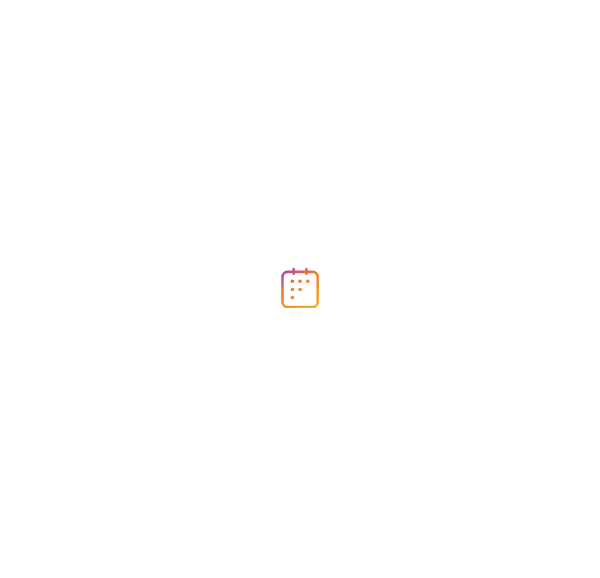 scroll, scrollTop: 0, scrollLeft: 0, axis: both 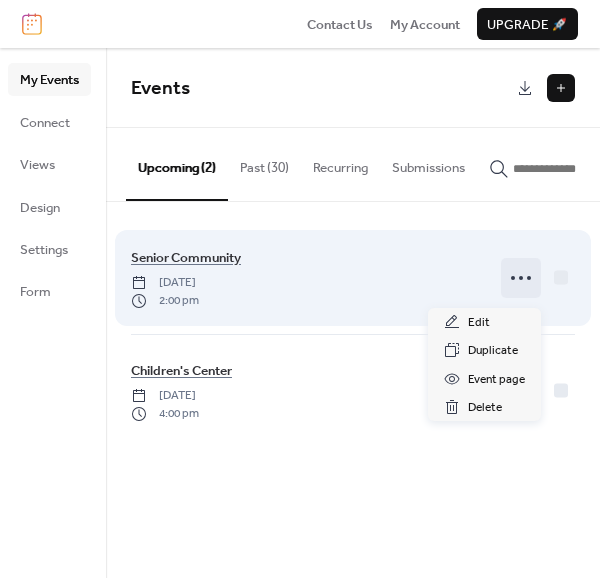 click 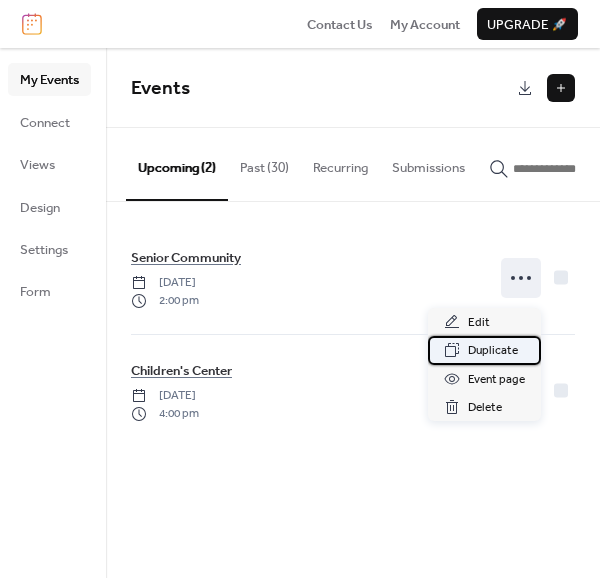 click on "Duplicate" at bounding box center [493, 351] 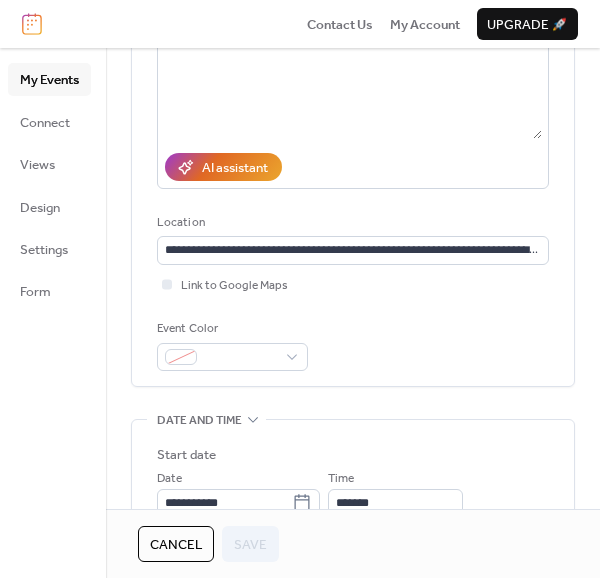 scroll, scrollTop: 262, scrollLeft: 0, axis: vertical 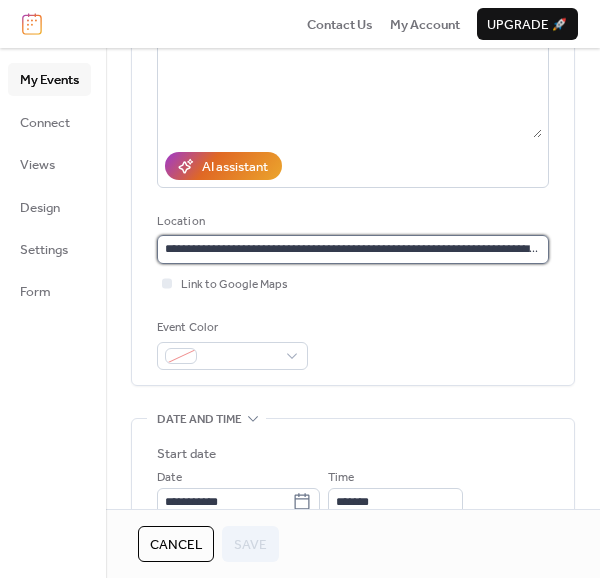 click on "**********" at bounding box center (353, 249) 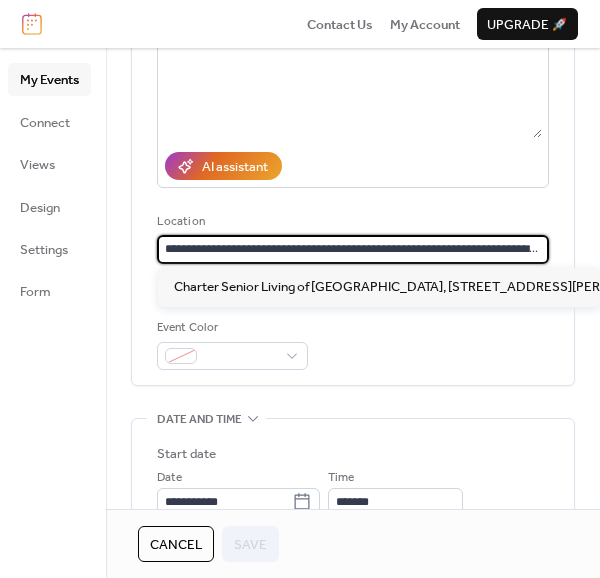drag, startPoint x: 357, startPoint y: 244, endPoint x: -132, endPoint y: 195, distance: 491.44888 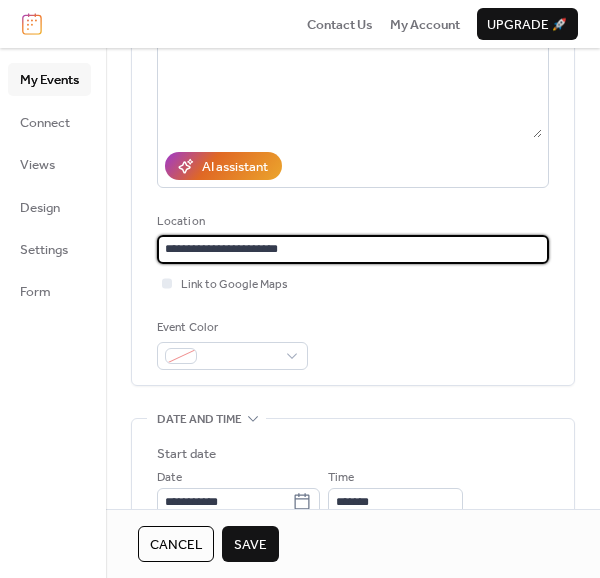click on "**********" at bounding box center [353, 249] 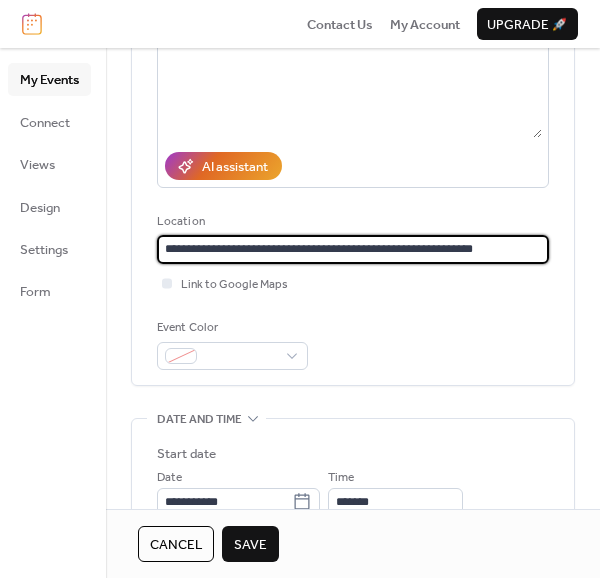 type on "**********" 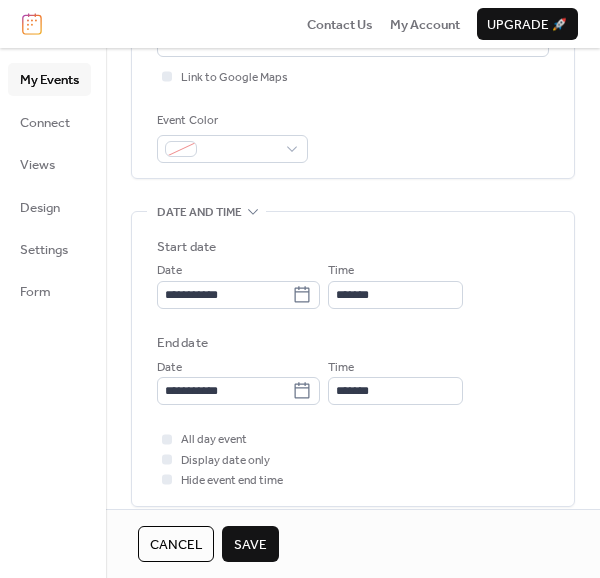scroll, scrollTop: 470, scrollLeft: 0, axis: vertical 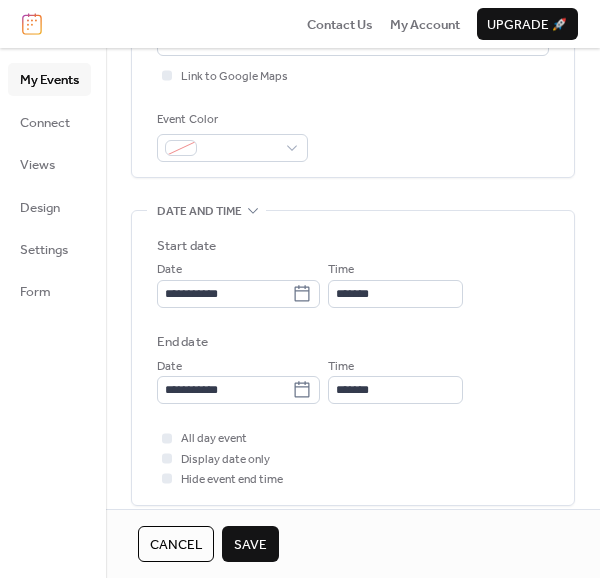 click on "Time *******" at bounding box center (395, 283) 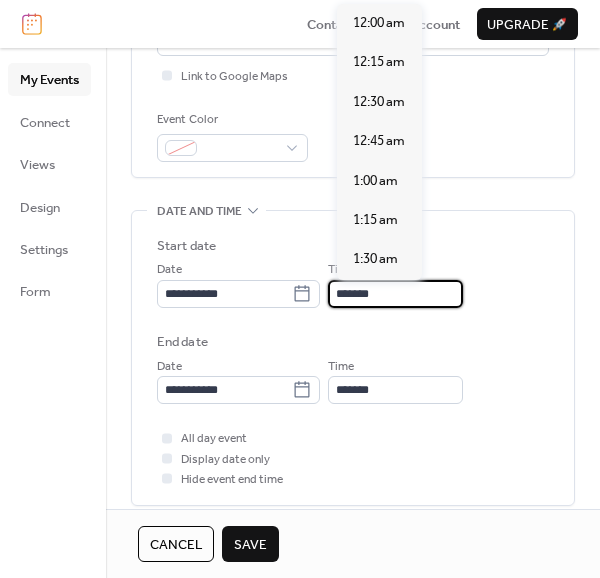 click on "*******" at bounding box center [395, 294] 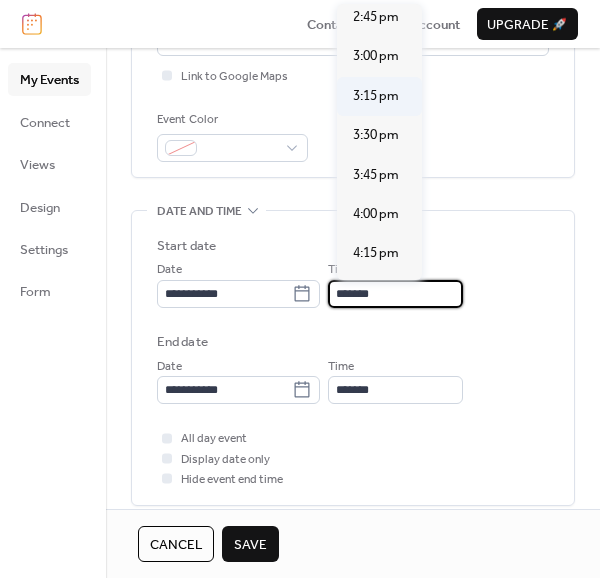 scroll, scrollTop: 2334, scrollLeft: 0, axis: vertical 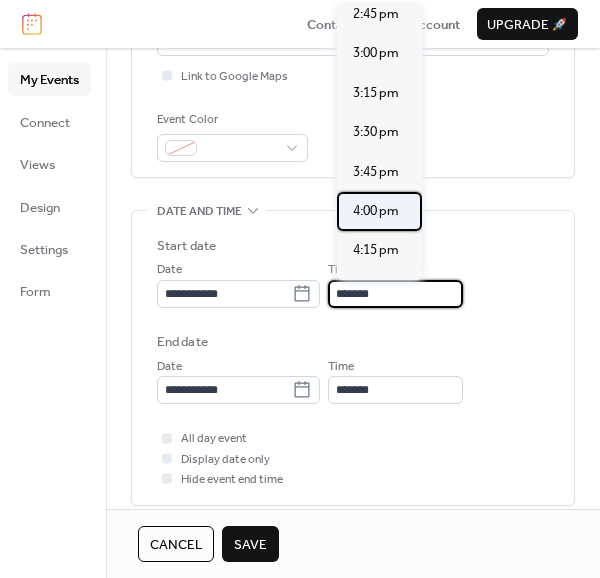 click on "4:00 pm" at bounding box center (376, 211) 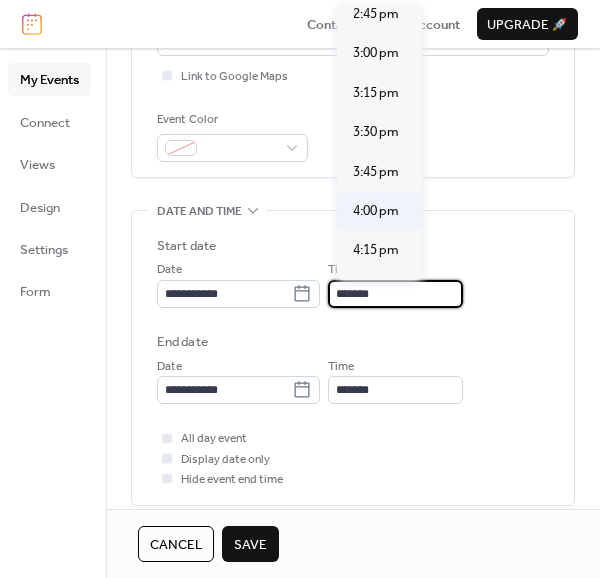 type on "*******" 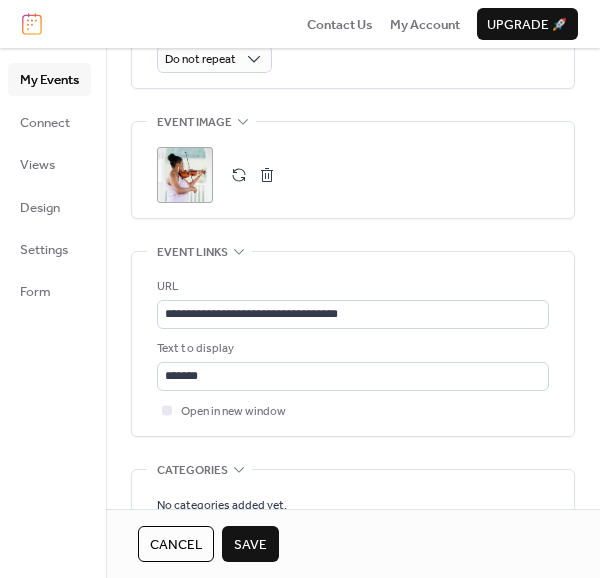 scroll, scrollTop: 992, scrollLeft: 0, axis: vertical 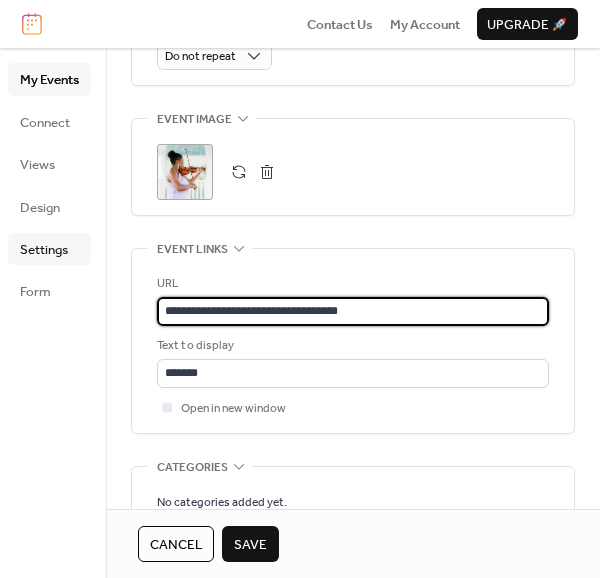 drag, startPoint x: 388, startPoint y: 317, endPoint x: 16, endPoint y: 258, distance: 376.64972 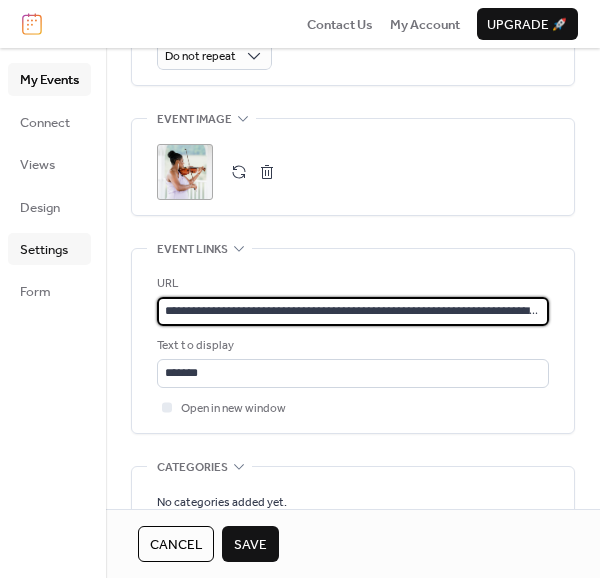 scroll, scrollTop: 0, scrollLeft: 240, axis: horizontal 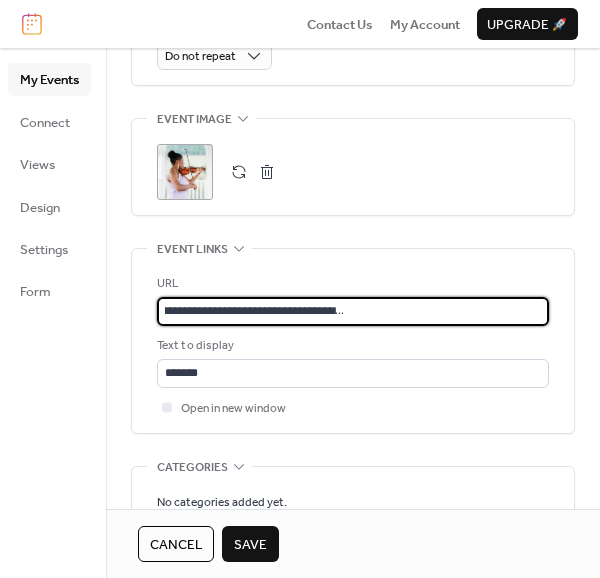 type on "**********" 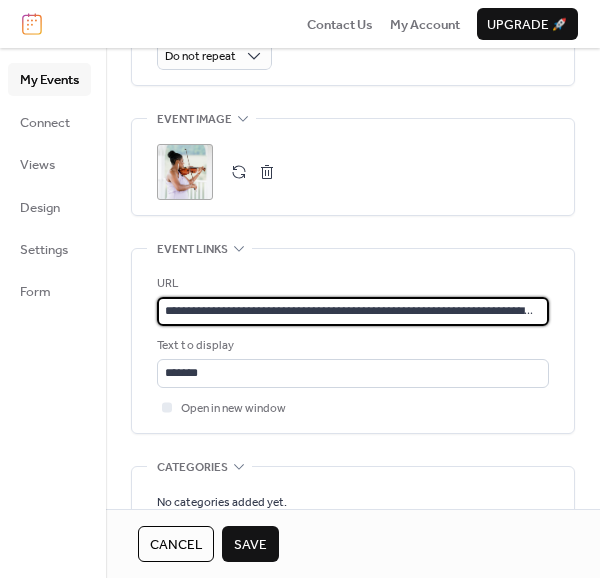 click on "**********" at bounding box center [353, -85] 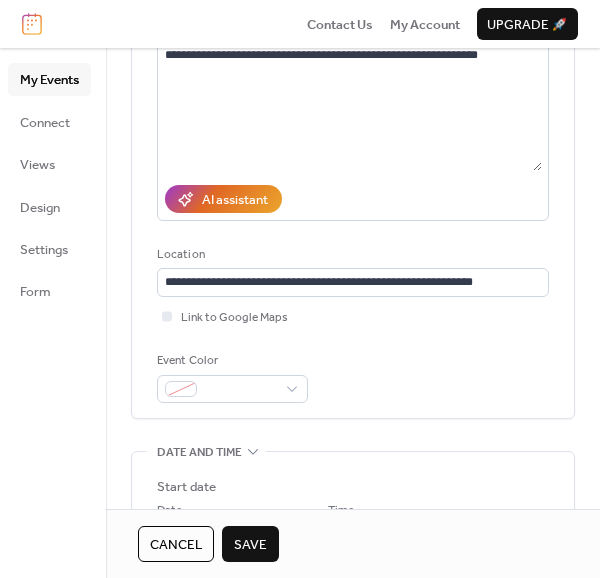 scroll, scrollTop: 0, scrollLeft: 0, axis: both 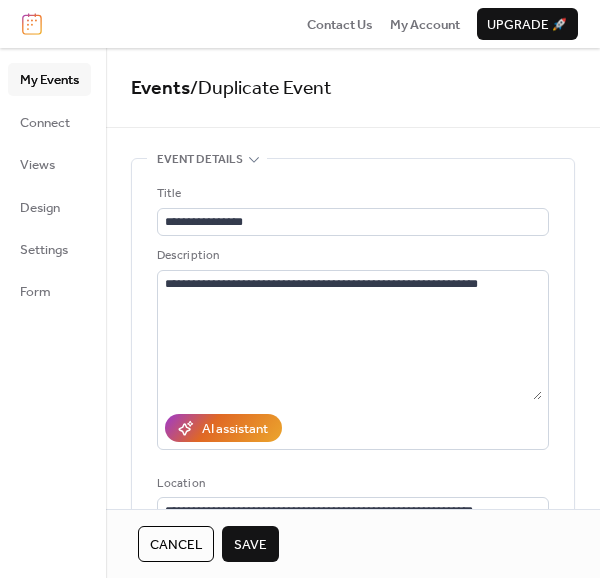 click on "Save" at bounding box center [250, 545] 